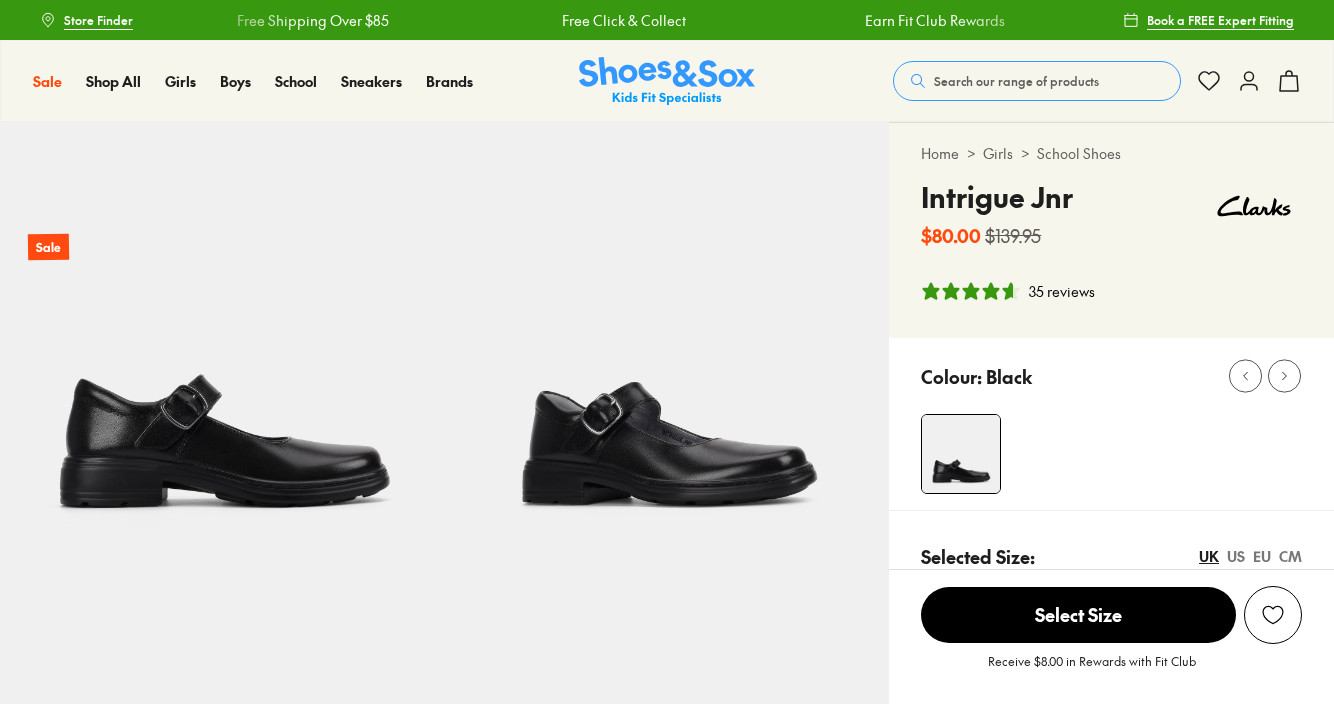 scroll, scrollTop: 0, scrollLeft: 0, axis: both 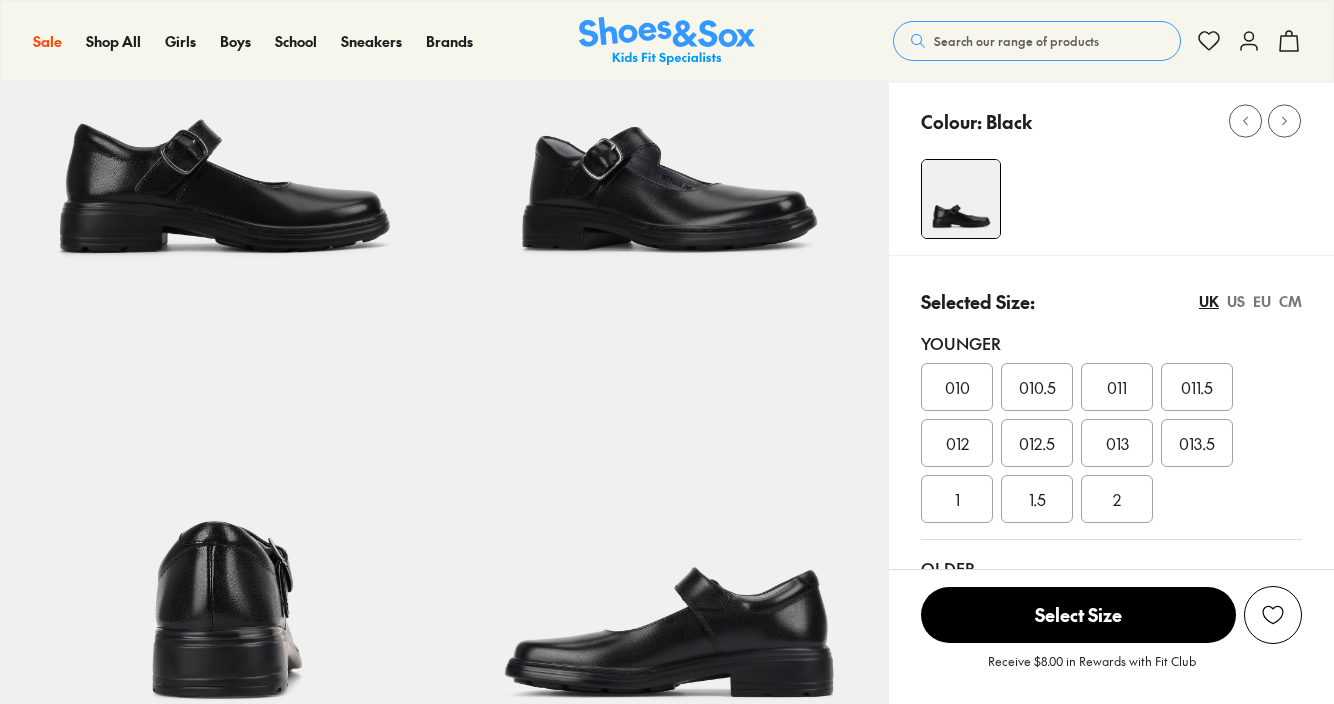 select on "*" 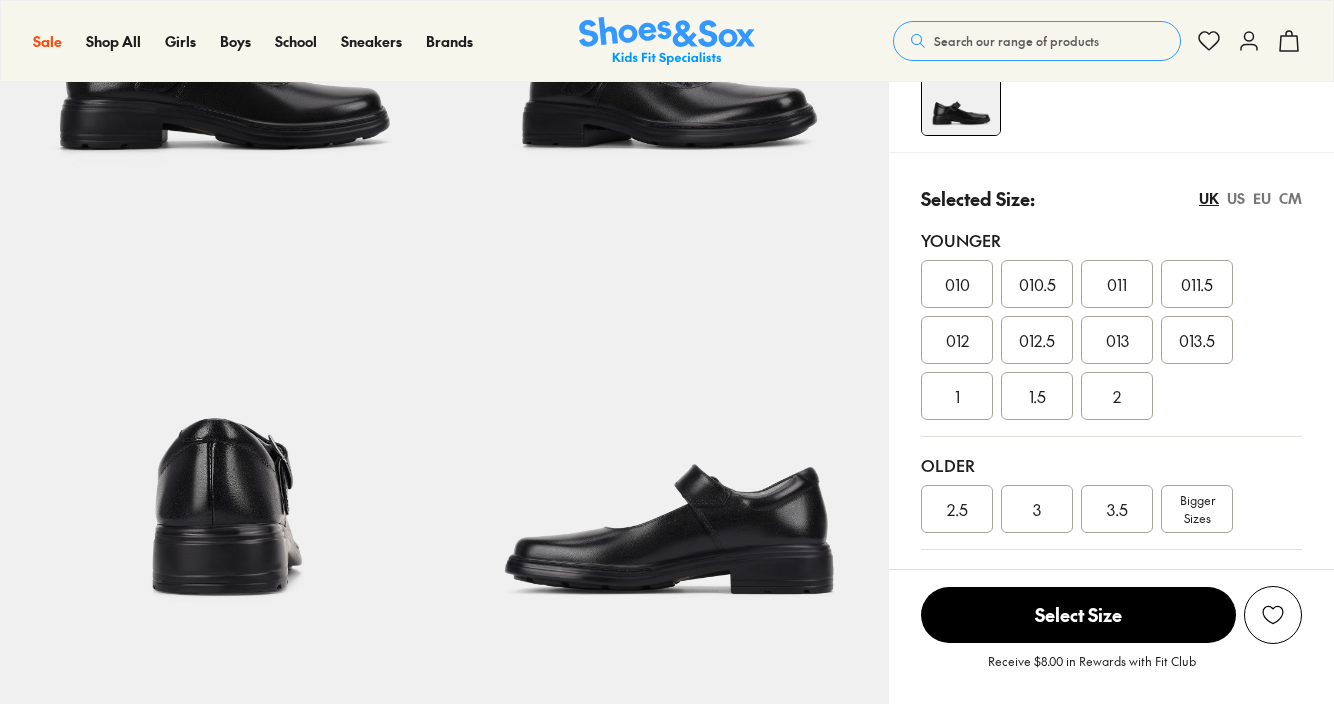 scroll, scrollTop: 393, scrollLeft: 0, axis: vertical 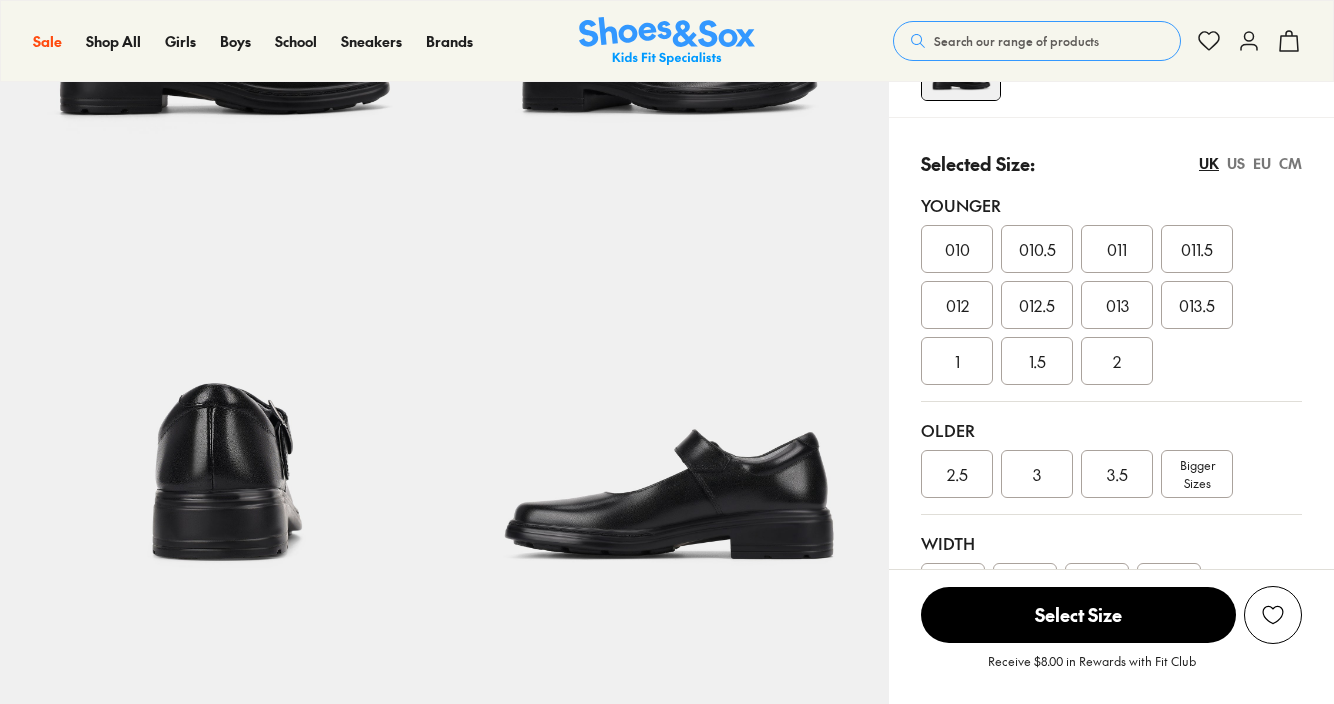 click on "011.5" at bounding box center [1197, 249] 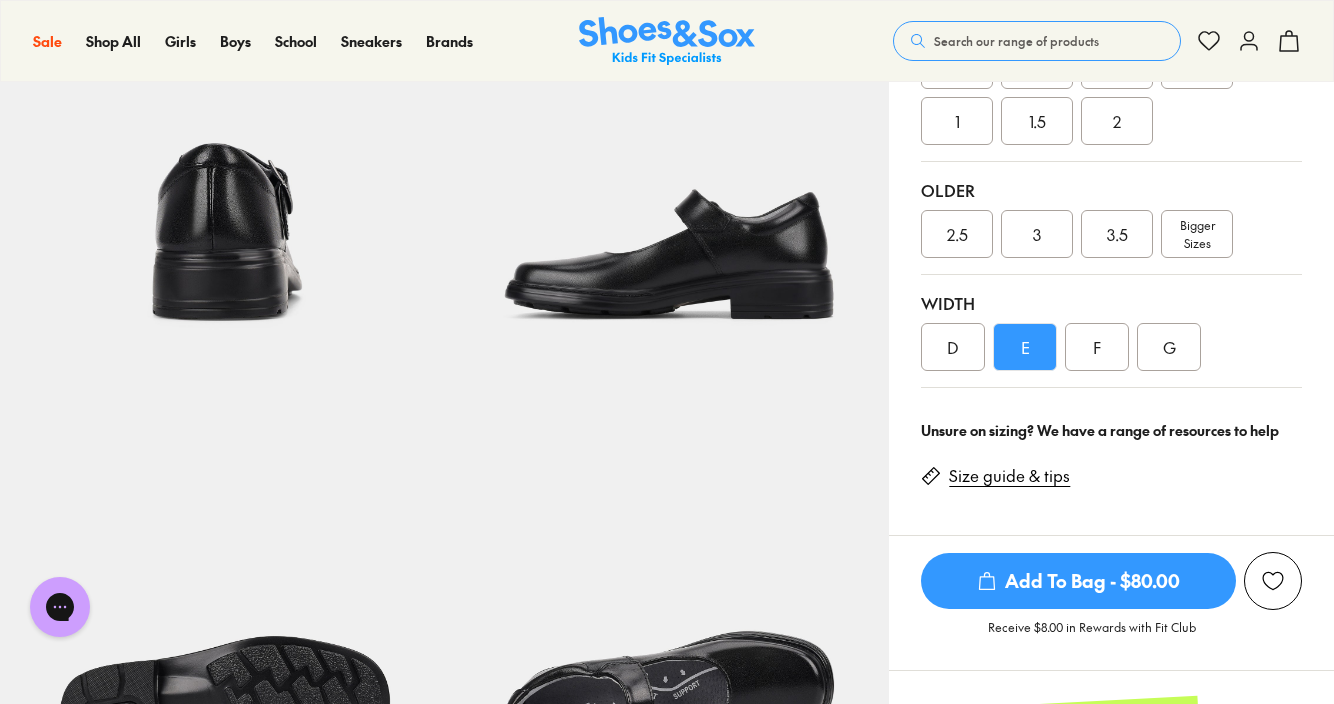scroll, scrollTop: 654, scrollLeft: 0, axis: vertical 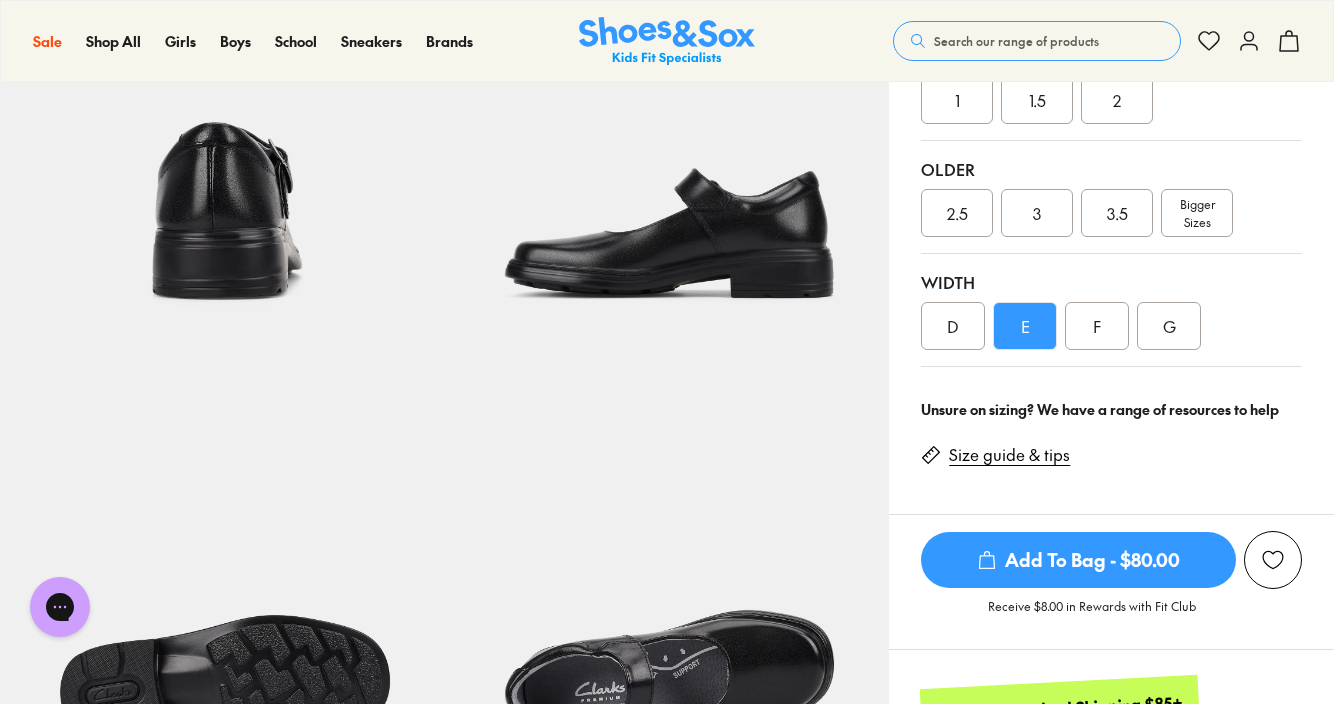 click on "F" at bounding box center [1097, 326] 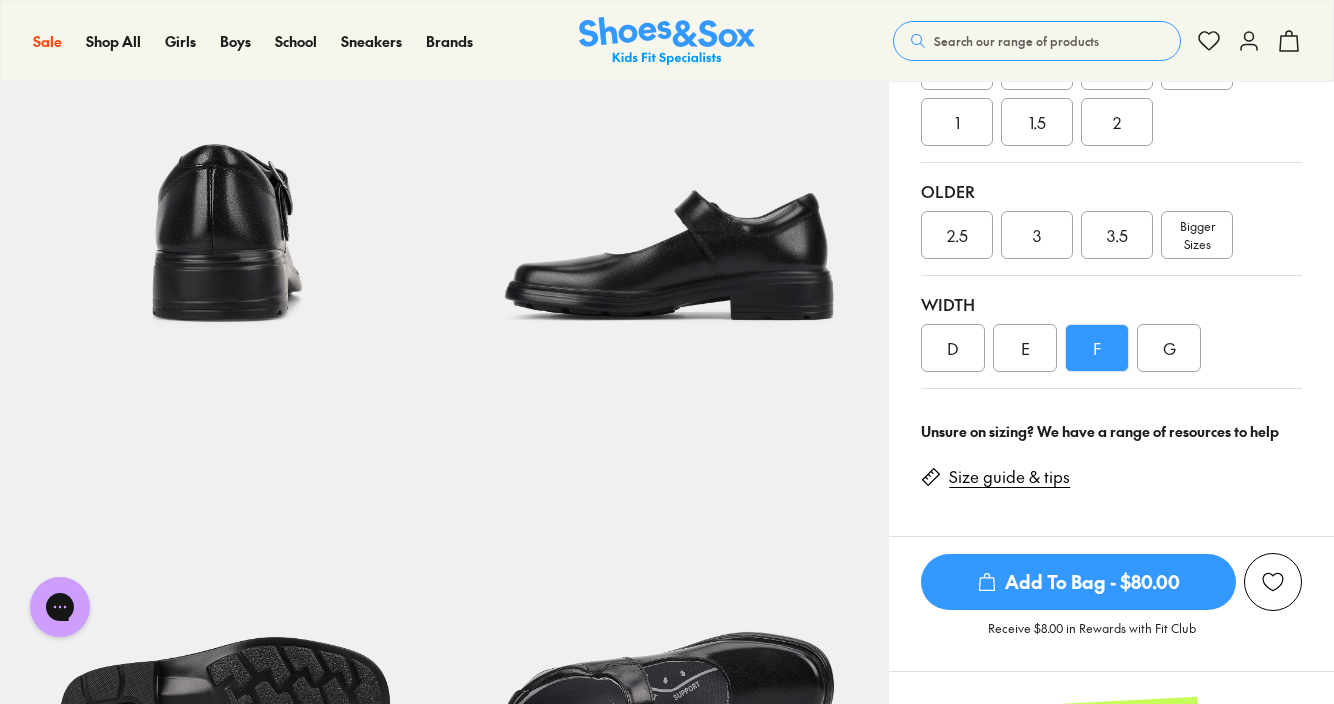 scroll, scrollTop: 500, scrollLeft: 0, axis: vertical 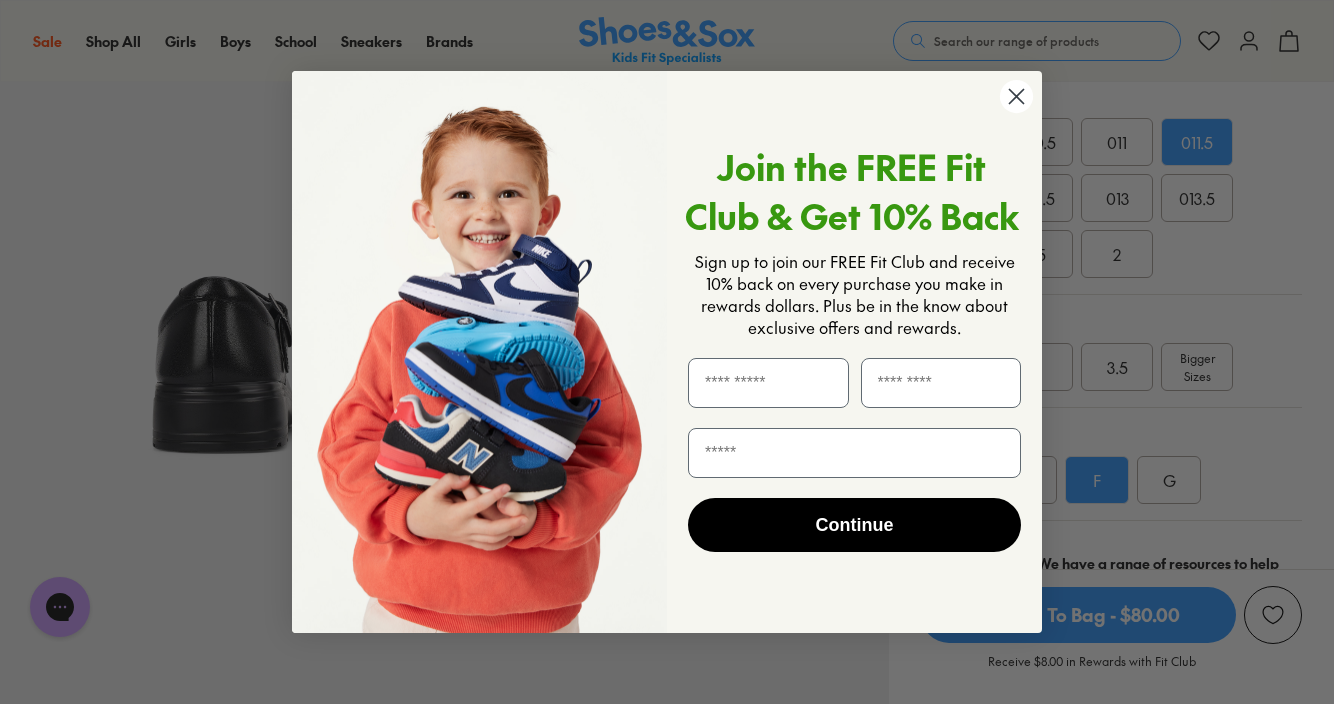 click 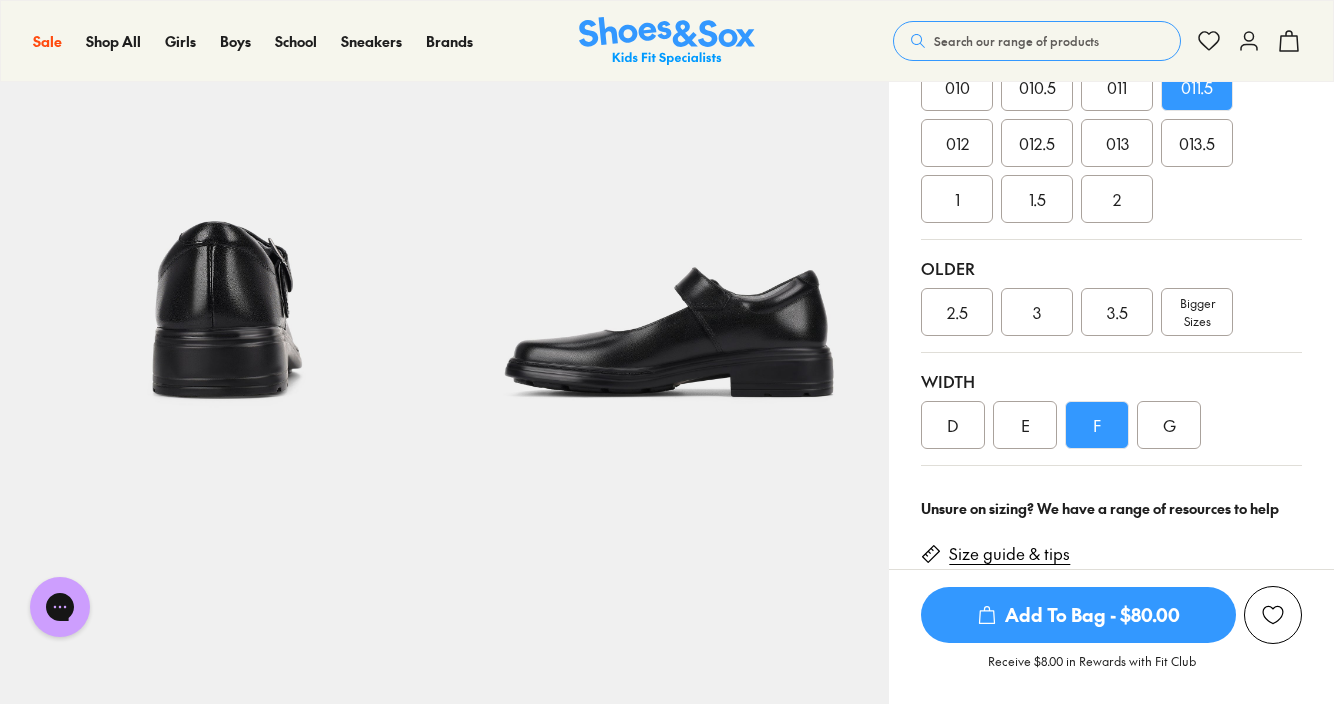 scroll, scrollTop: 561, scrollLeft: 0, axis: vertical 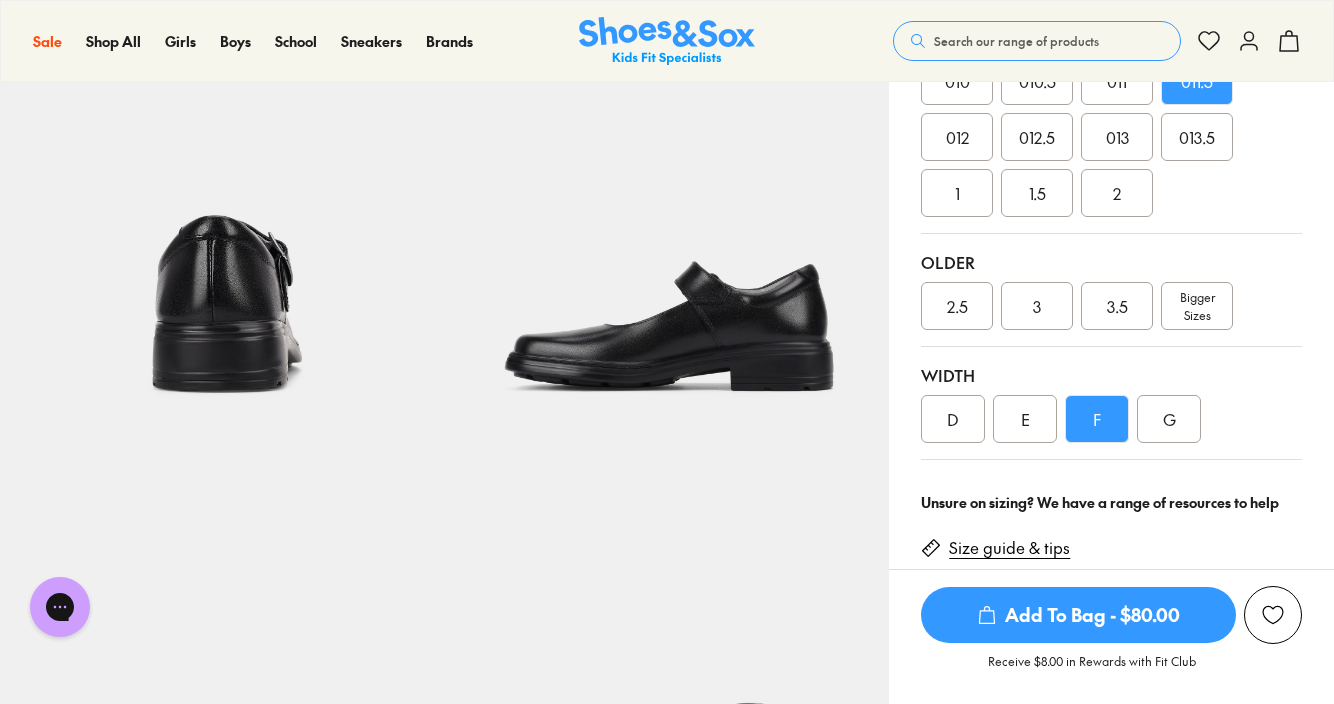 click on "Add To Bag - $80.00" at bounding box center [1078, 615] 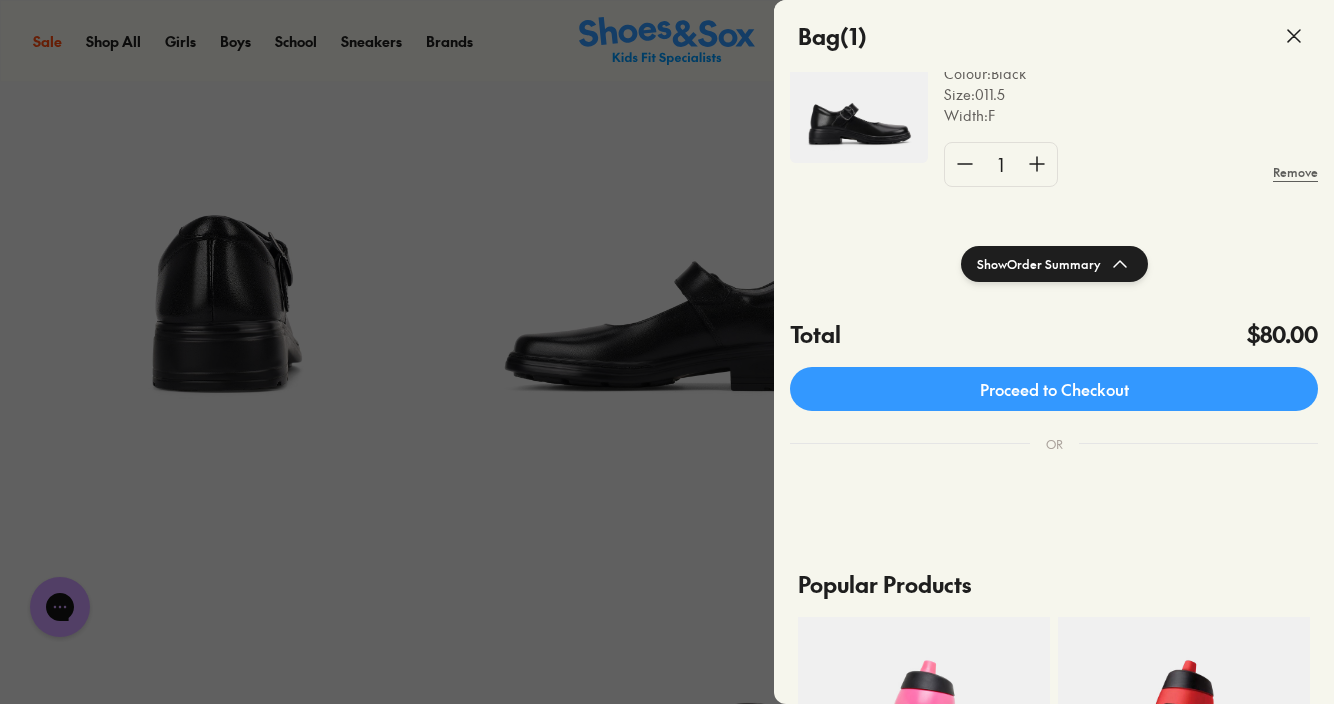 scroll, scrollTop: 285, scrollLeft: 0, axis: vertical 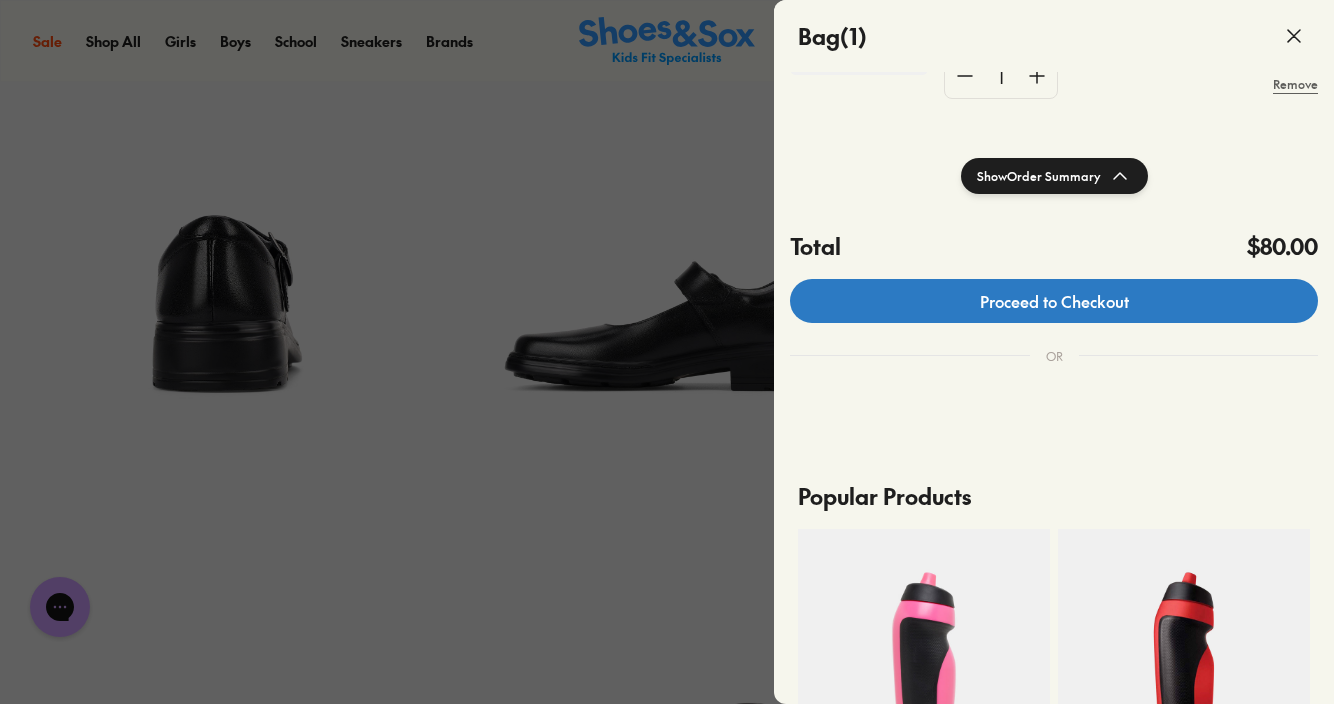 click on "Proceed to Checkout" 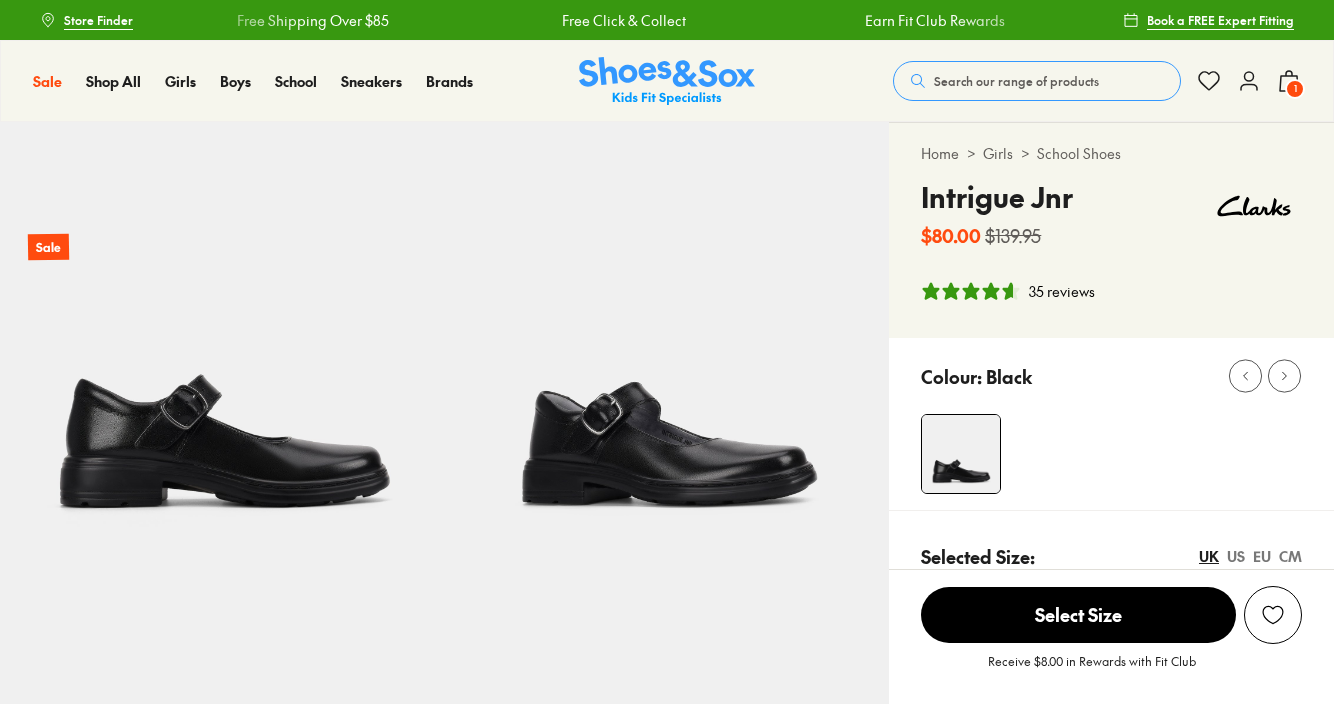 select on "*" 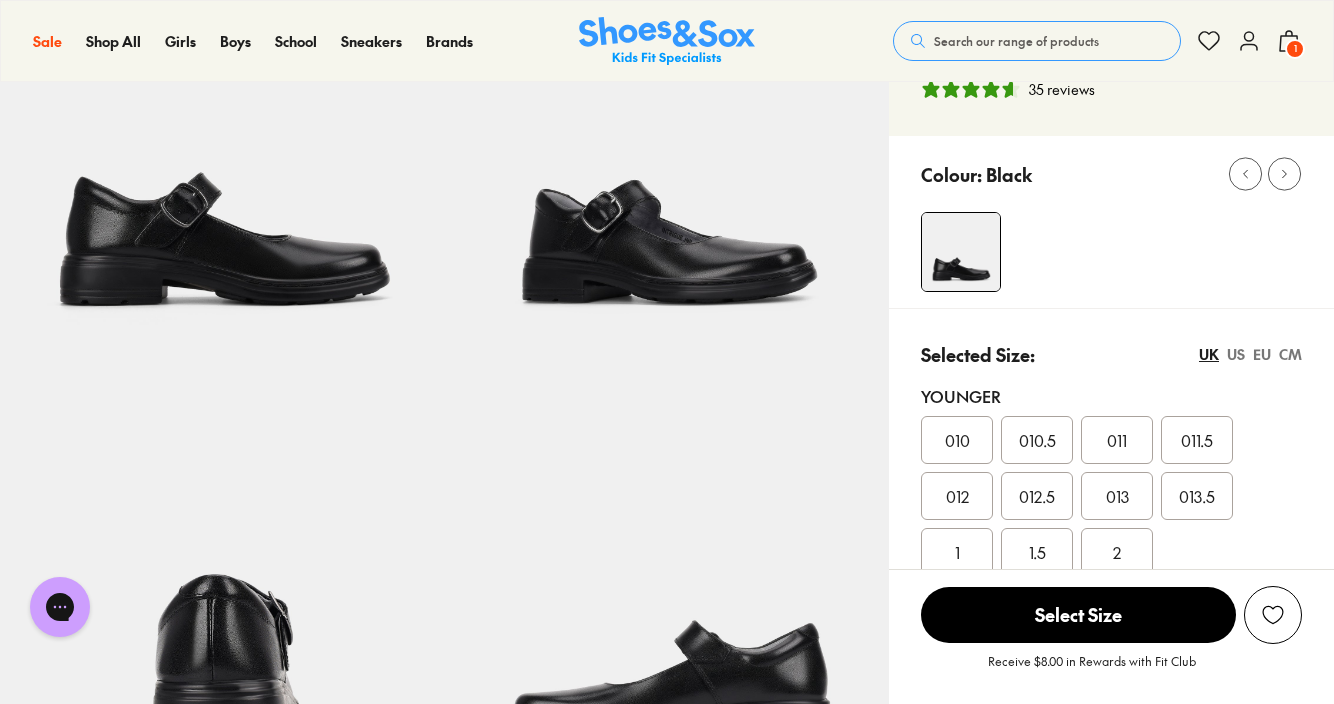 scroll, scrollTop: 0, scrollLeft: 0, axis: both 